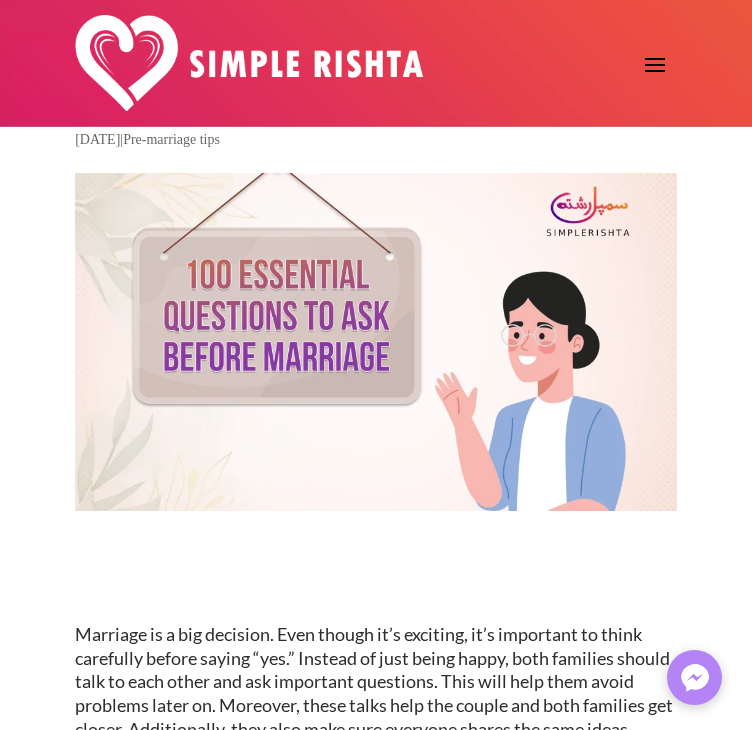 scroll, scrollTop: 1036, scrollLeft: 0, axis: vertical 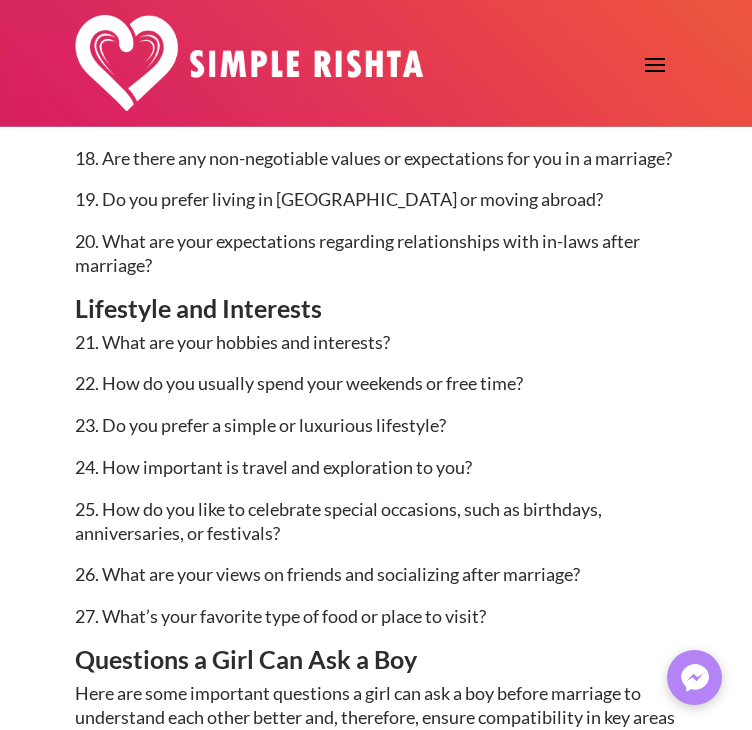click on "25. How do you like to celebrate special occasions, such as birthdays, anniversaries, or festivals?" at bounding box center (338, 521) 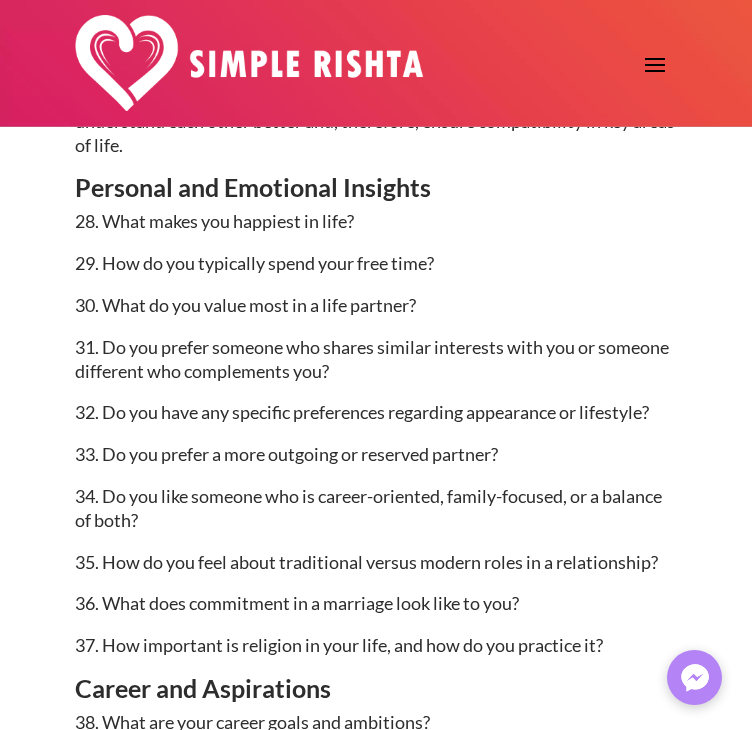 scroll, scrollTop: 3029, scrollLeft: 0, axis: vertical 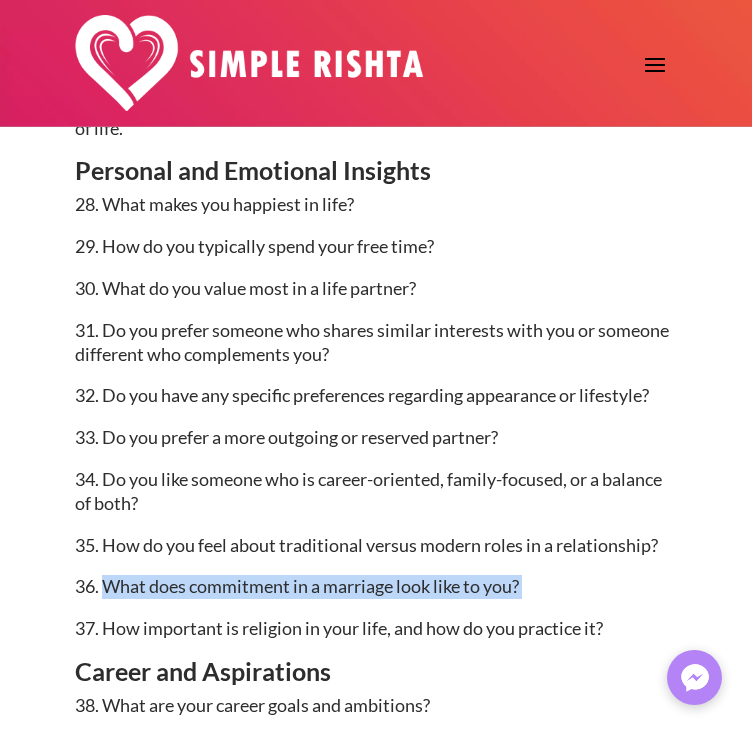drag, startPoint x: 531, startPoint y: 610, endPoint x: 110, endPoint y: 619, distance: 421.0962 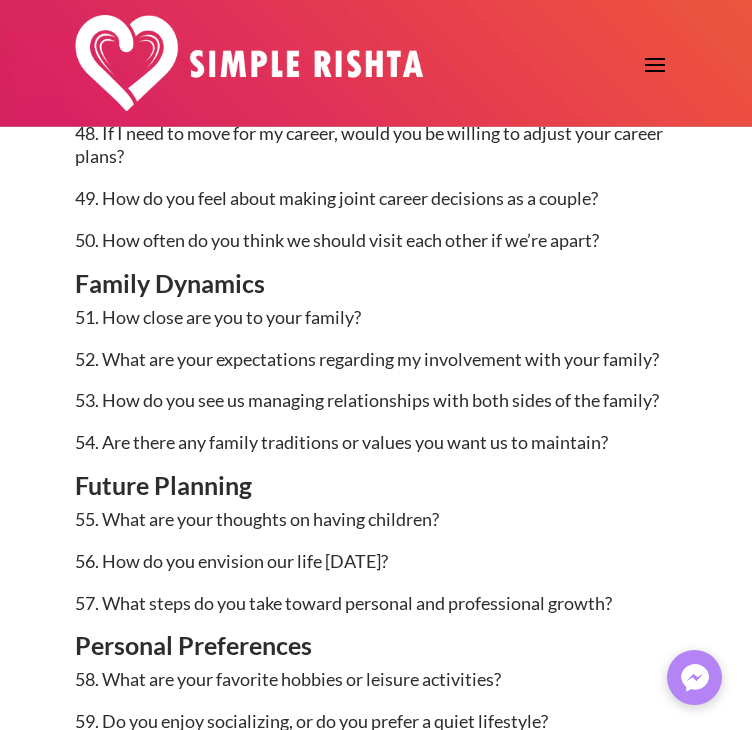 scroll, scrollTop: 4068, scrollLeft: 0, axis: vertical 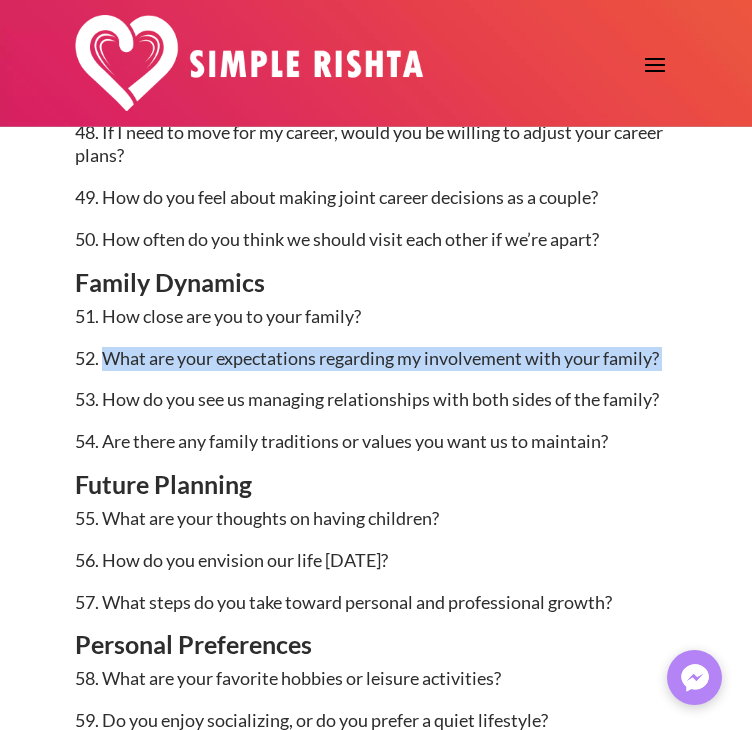 drag, startPoint x: 106, startPoint y: 382, endPoint x: 672, endPoint y: 380, distance: 566.00354 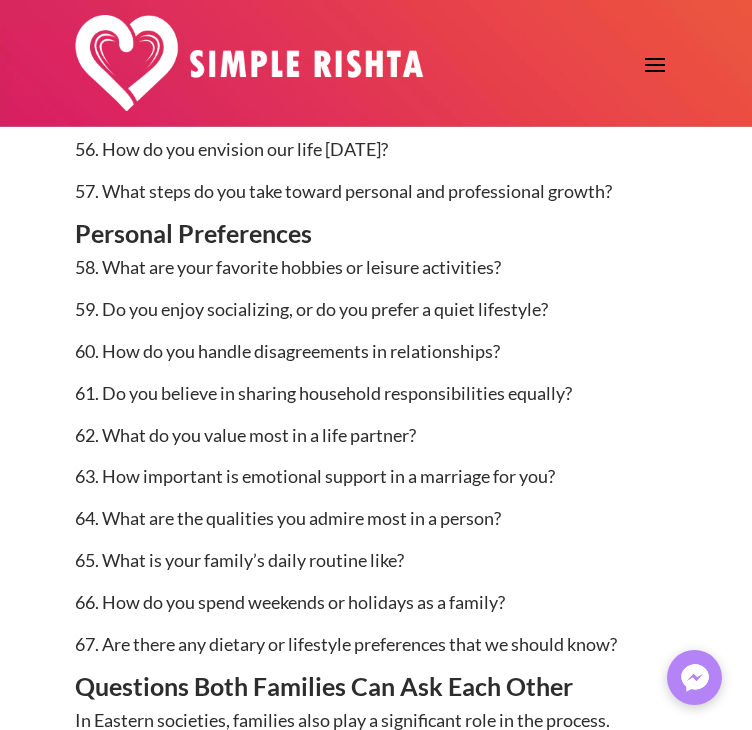 scroll, scrollTop: 4481, scrollLeft: 0, axis: vertical 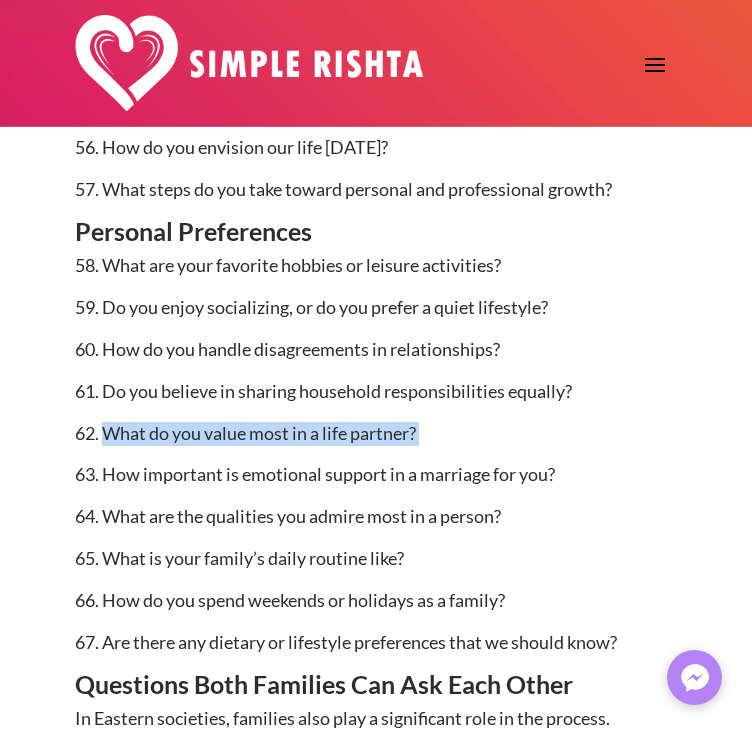 drag, startPoint x: 107, startPoint y: 455, endPoint x: 431, endPoint y: 453, distance: 324.00616 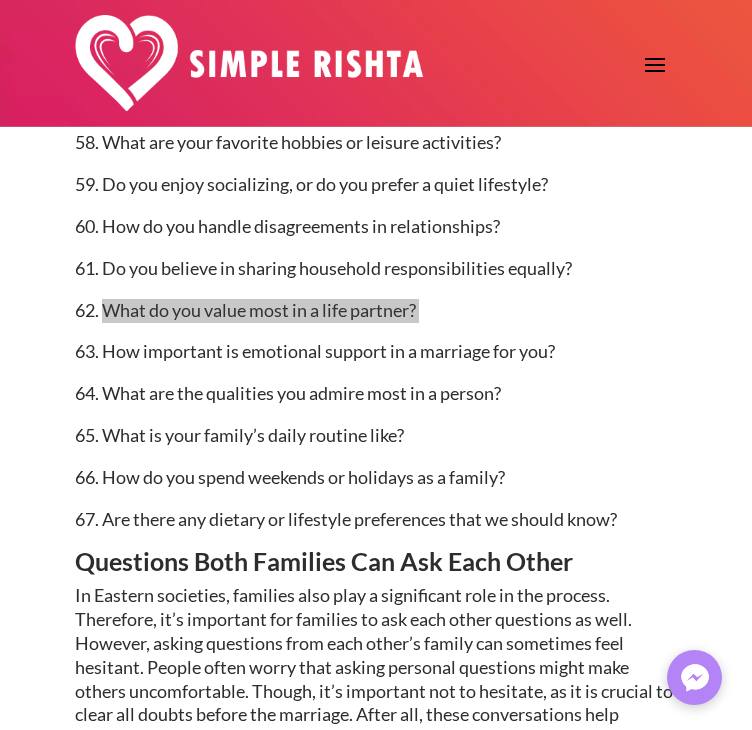 scroll, scrollTop: 4605, scrollLeft: 0, axis: vertical 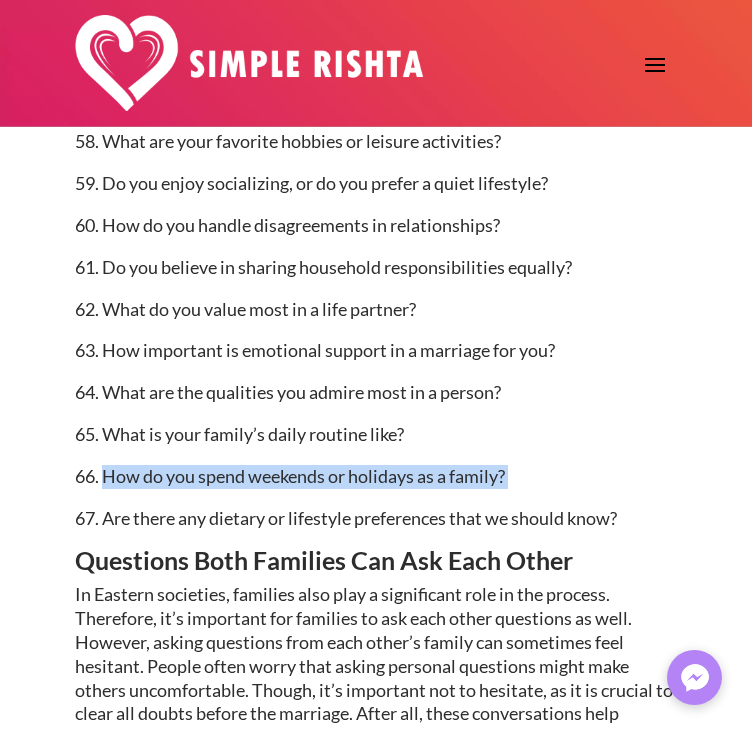 drag, startPoint x: 104, startPoint y: 502, endPoint x: 526, endPoint y: 497, distance: 422.02963 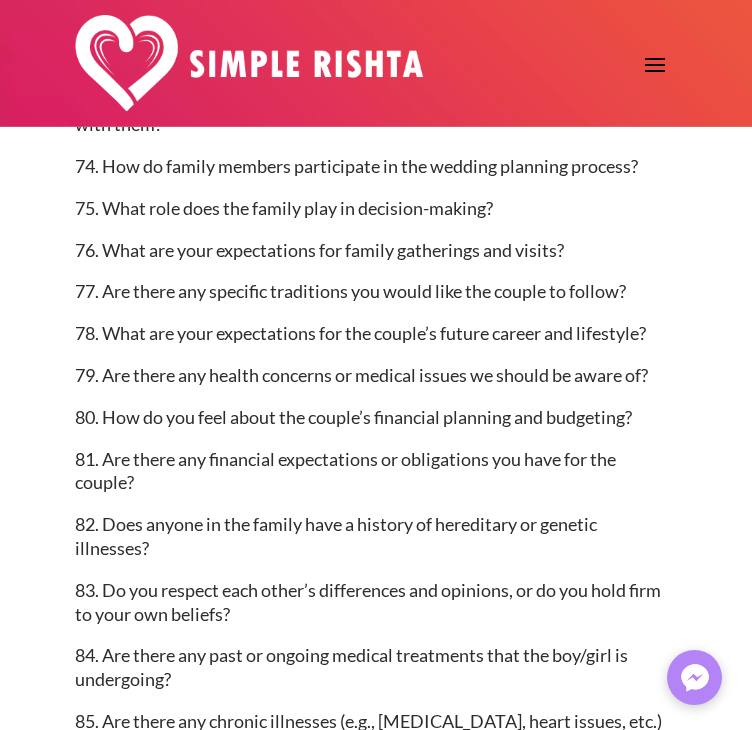 scroll, scrollTop: 5864, scrollLeft: 0, axis: vertical 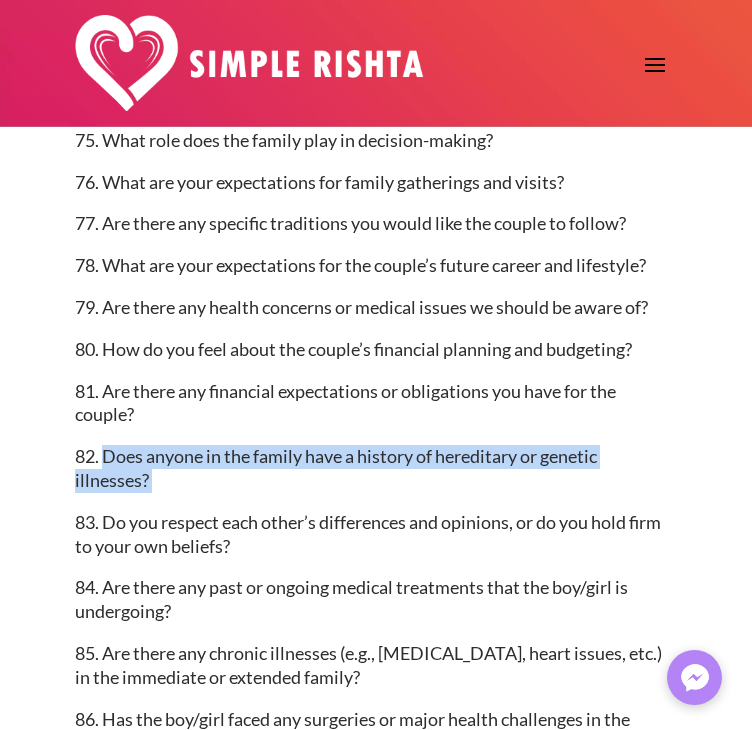 drag, startPoint x: 106, startPoint y: 481, endPoint x: 166, endPoint y: 513, distance: 68 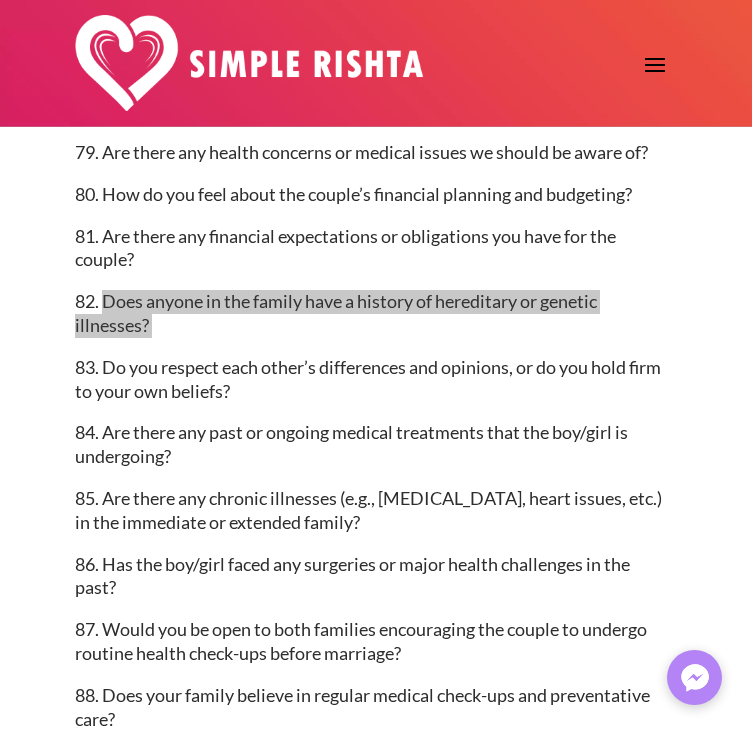 scroll, scrollTop: 6041, scrollLeft: 0, axis: vertical 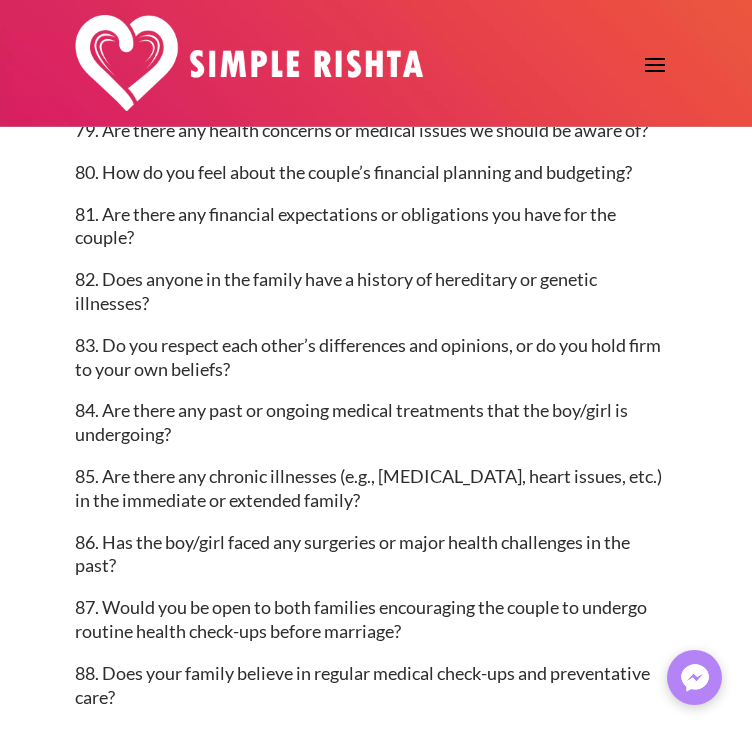 click on "84. Are there any past or ongoing medical treatments that the boy/girl is undergoing?" at bounding box center [376, 432] 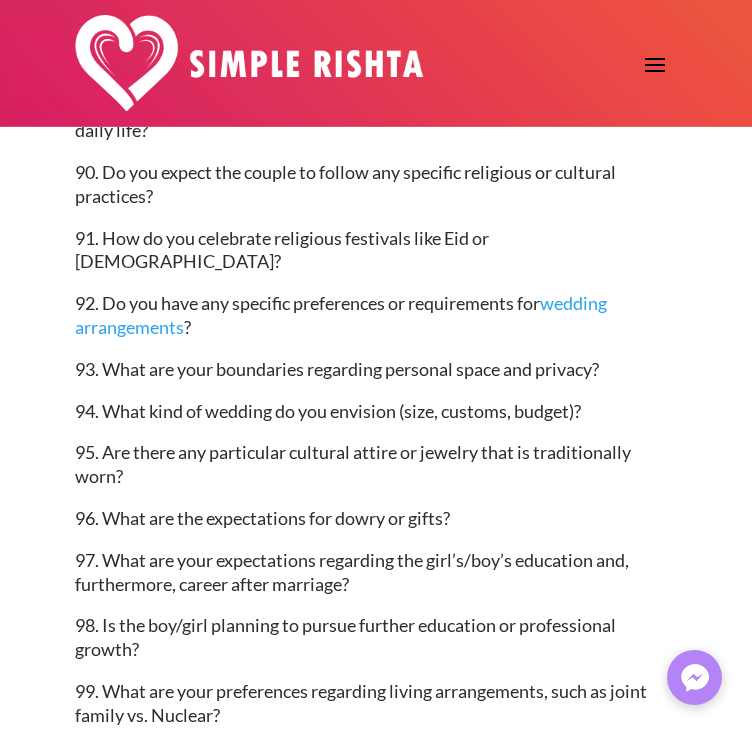 scroll, scrollTop: 6675, scrollLeft: 0, axis: vertical 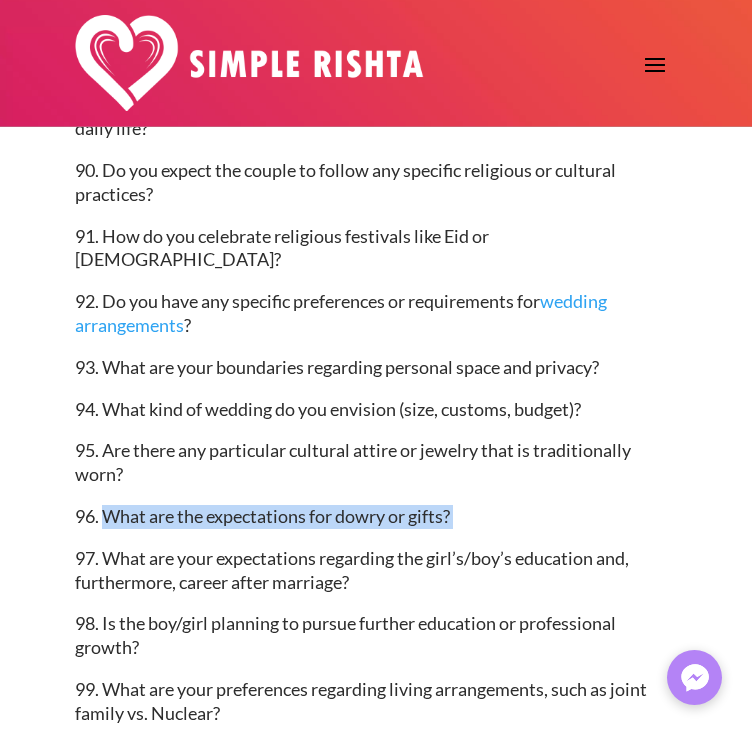 drag, startPoint x: 104, startPoint y: 519, endPoint x: 500, endPoint y: 517, distance: 396.00504 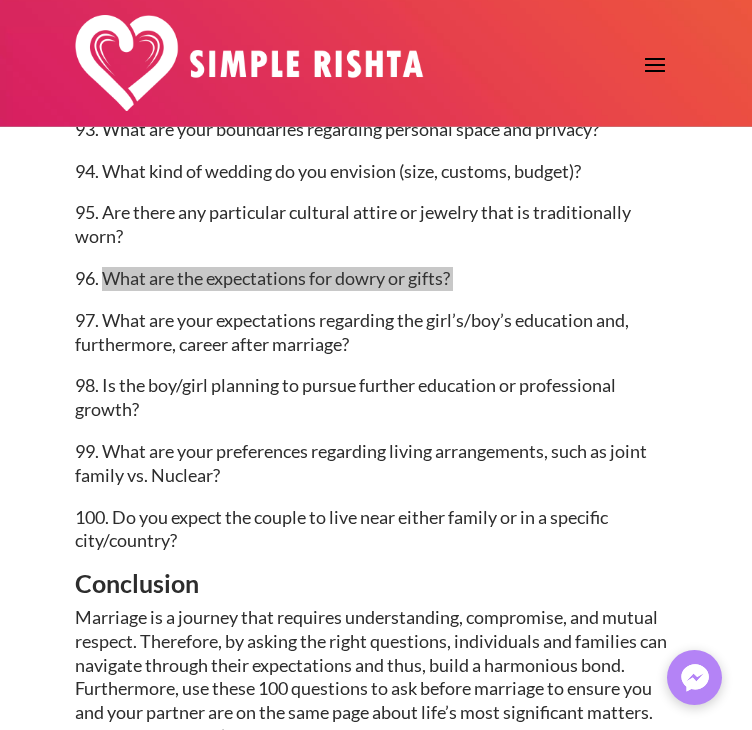 scroll, scrollTop: 6960, scrollLeft: 0, axis: vertical 